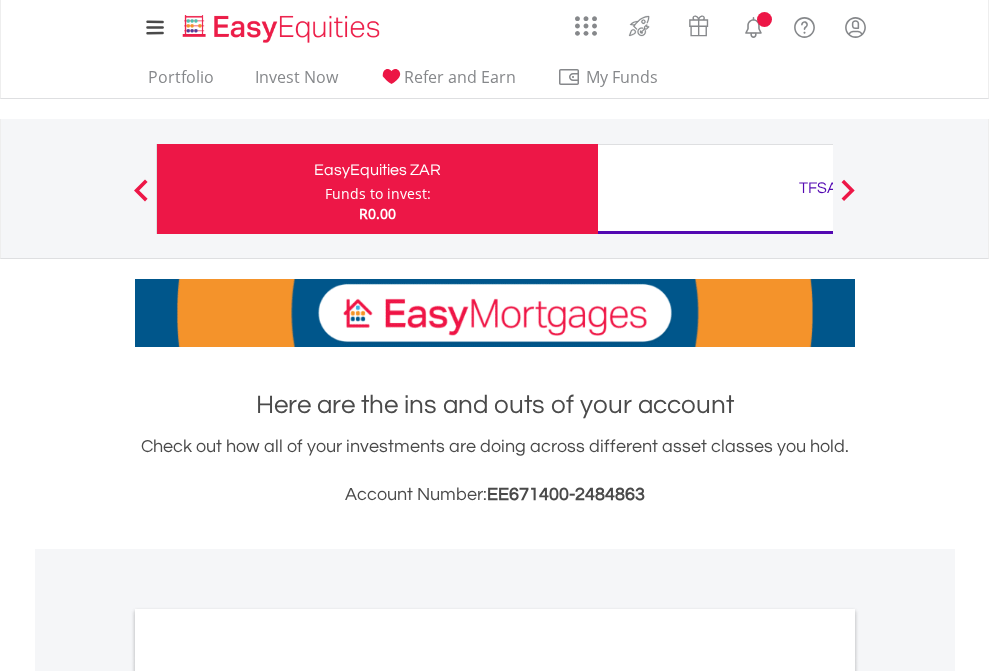 scroll, scrollTop: 0, scrollLeft: 0, axis: both 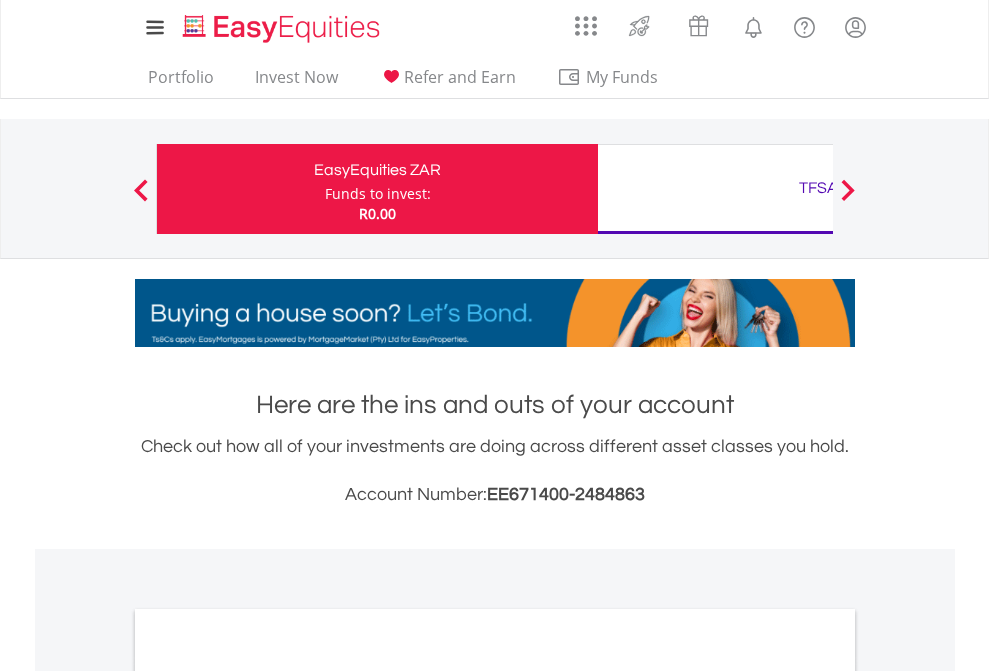 click on "Funds to invest:" at bounding box center (378, 194) 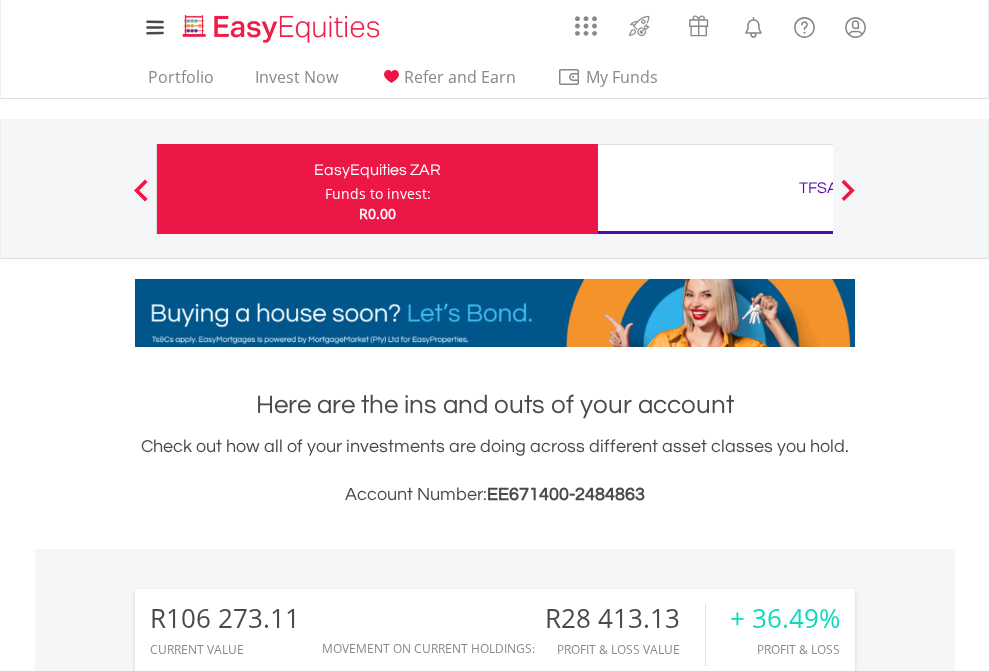 scroll, scrollTop: 999808, scrollLeft: 999687, axis: both 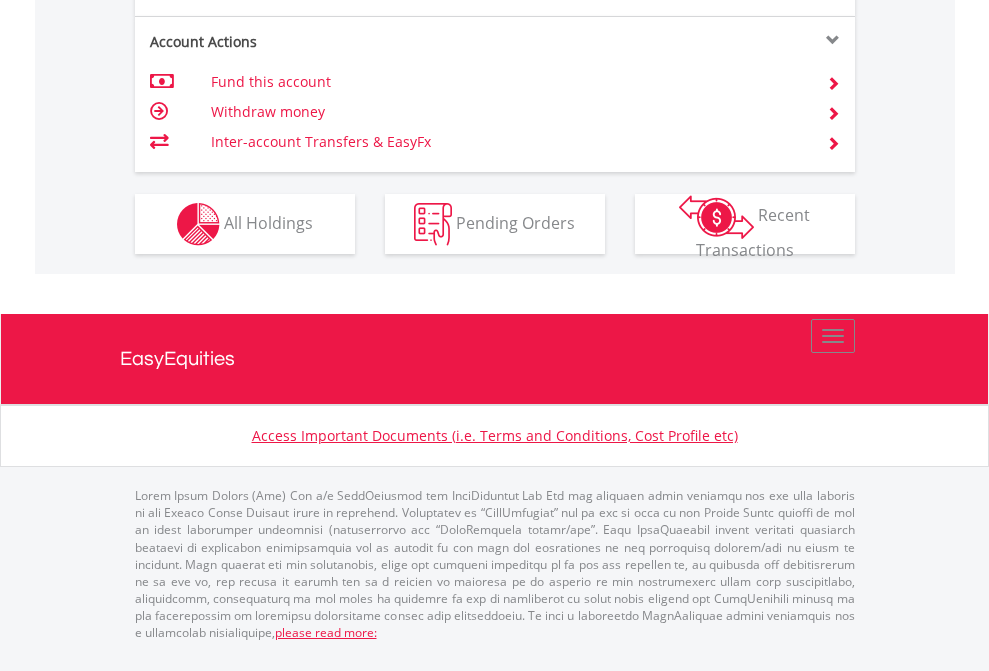 click on "Investment types" at bounding box center [706, -337] 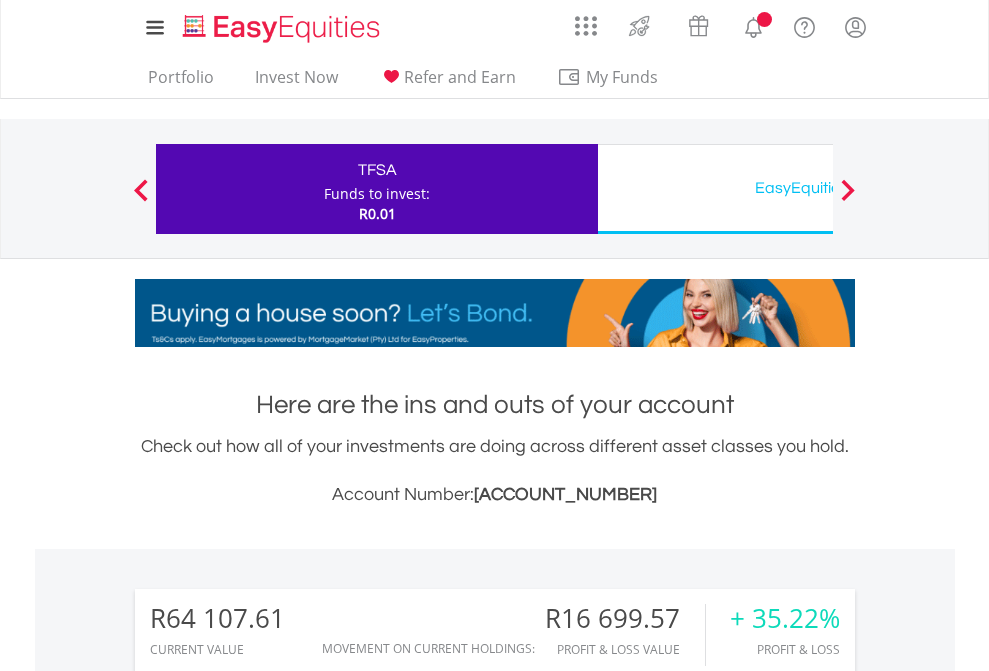 scroll, scrollTop: 1342, scrollLeft: 0, axis: vertical 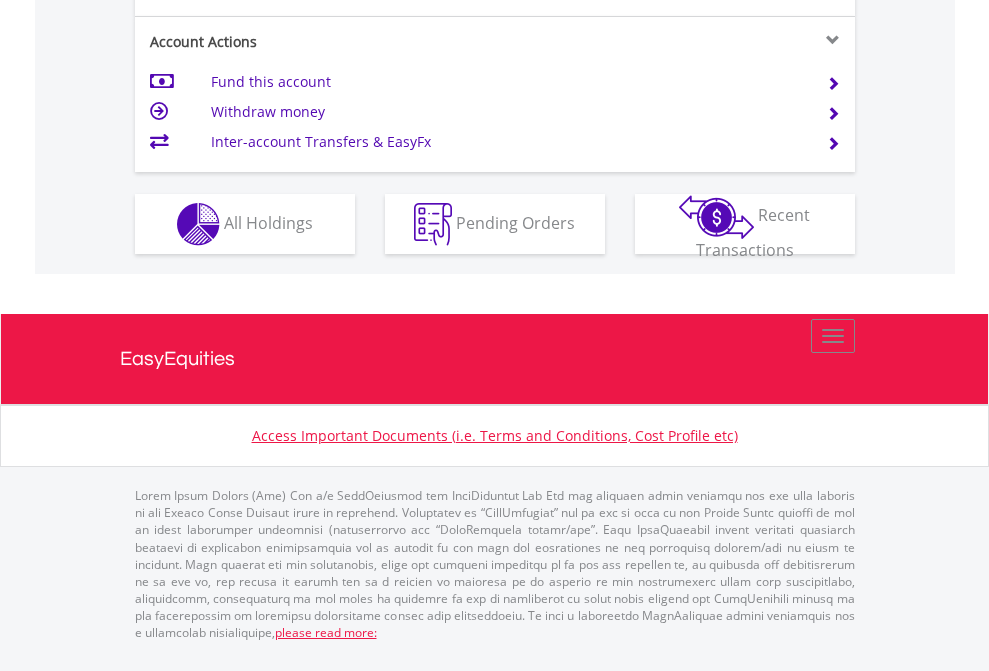 click on "Investment types" at bounding box center (706, -337) 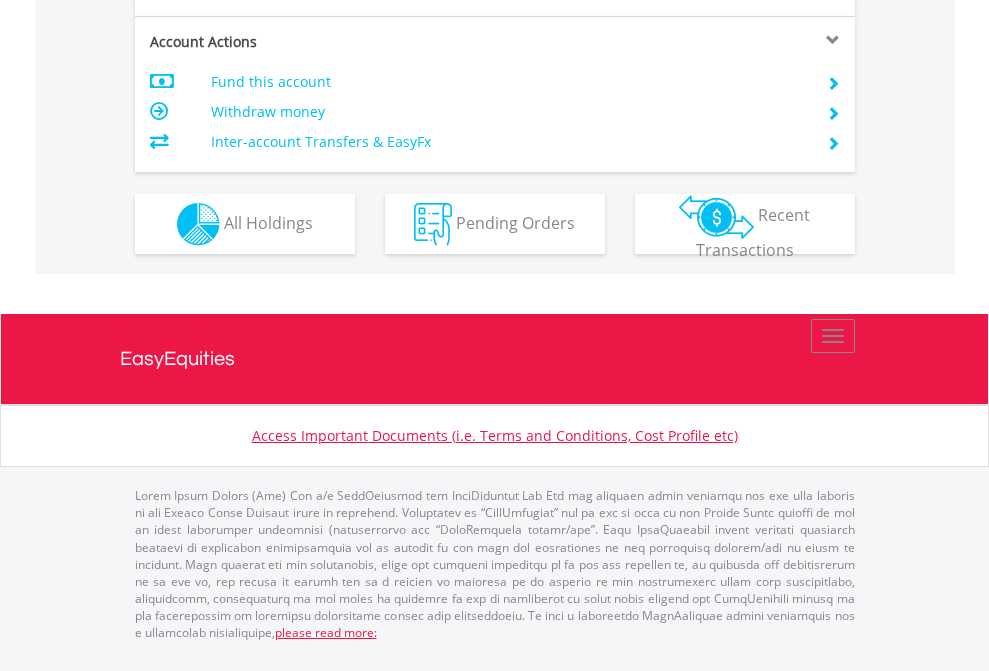 scroll, scrollTop: 1957, scrollLeft: 0, axis: vertical 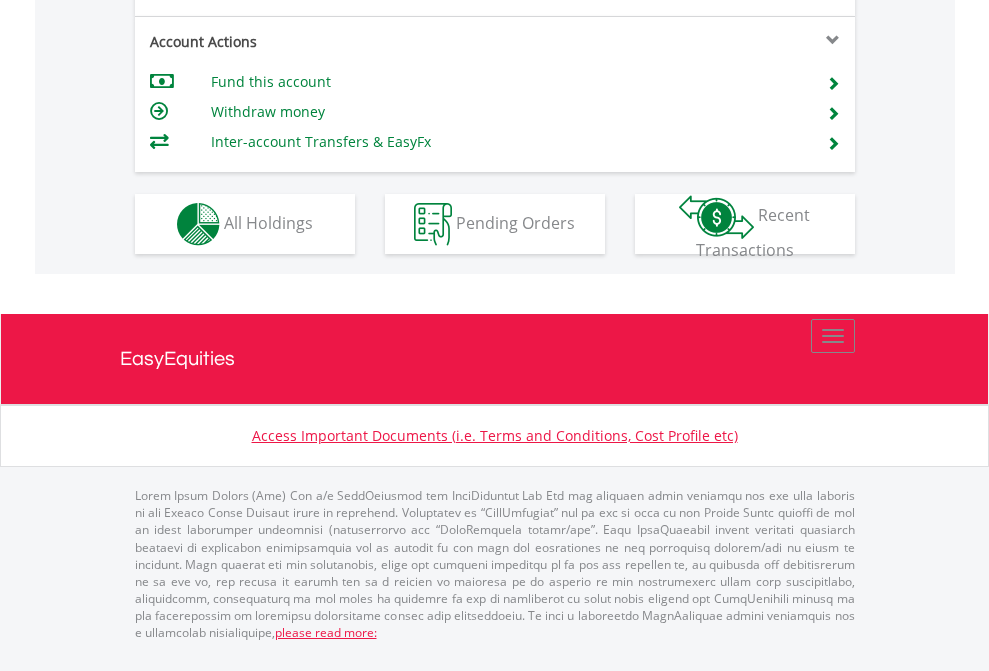 click on "Investment types" at bounding box center [706, -337] 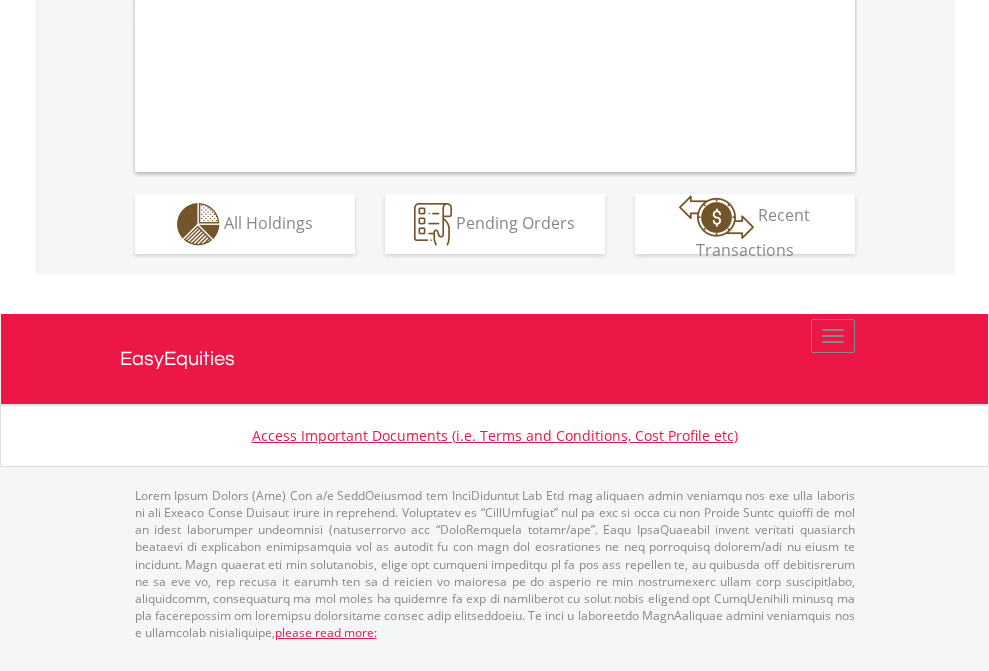 scroll, scrollTop: 1870, scrollLeft: 0, axis: vertical 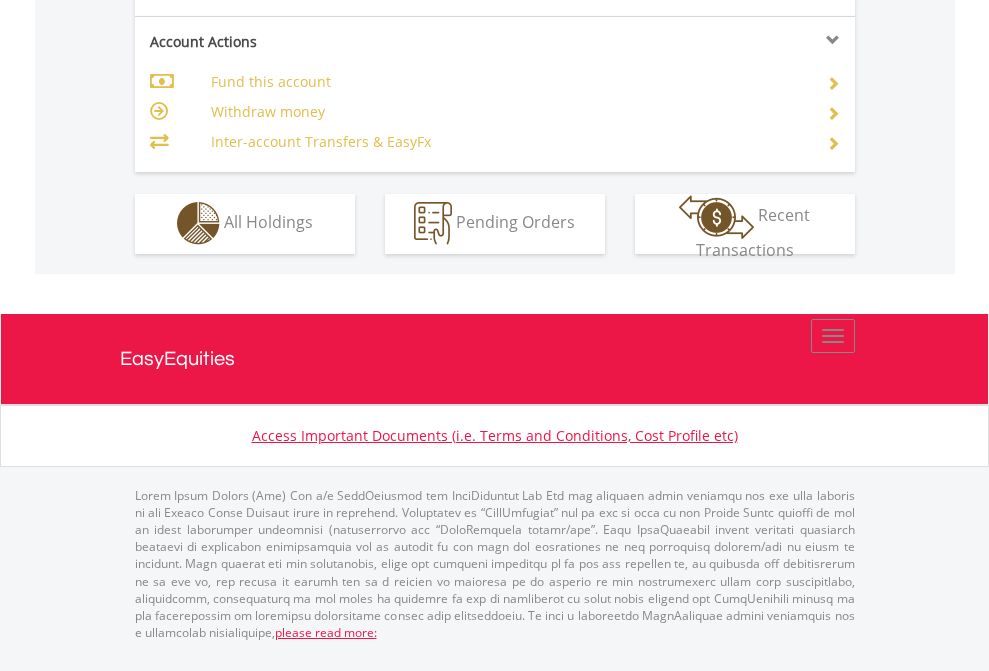 click on "Investment types" at bounding box center (706, -353) 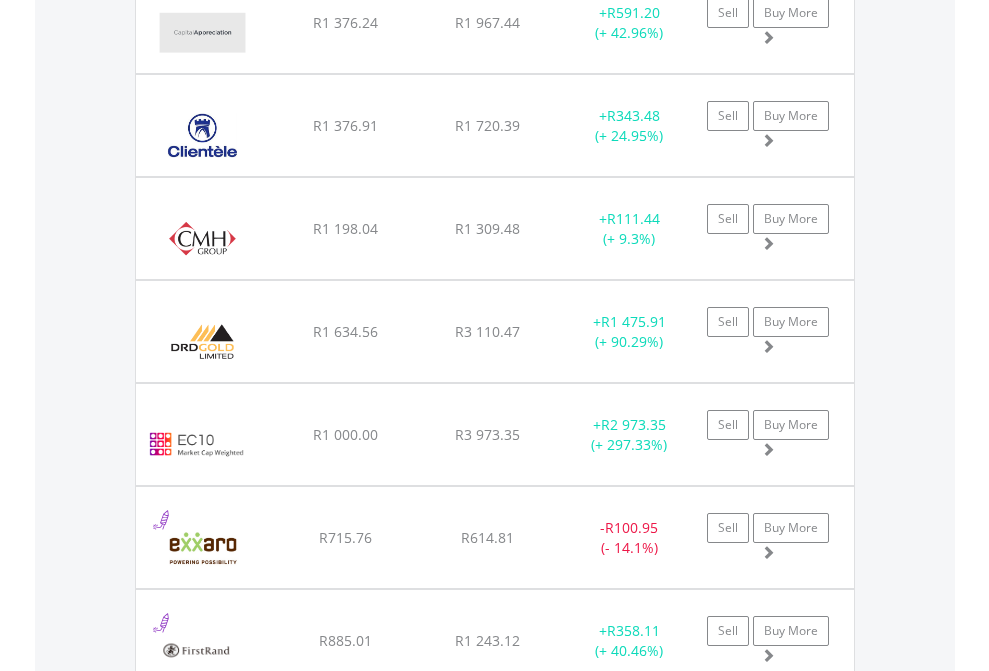 scroll, scrollTop: 2385, scrollLeft: 0, axis: vertical 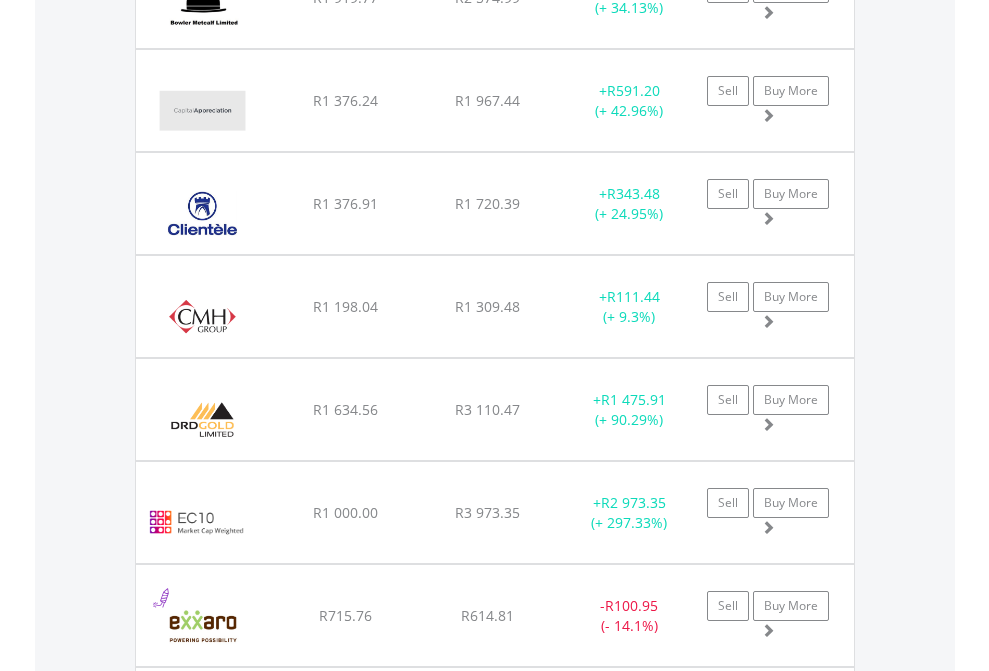 click on "TFSA" at bounding box center [818, -2197] 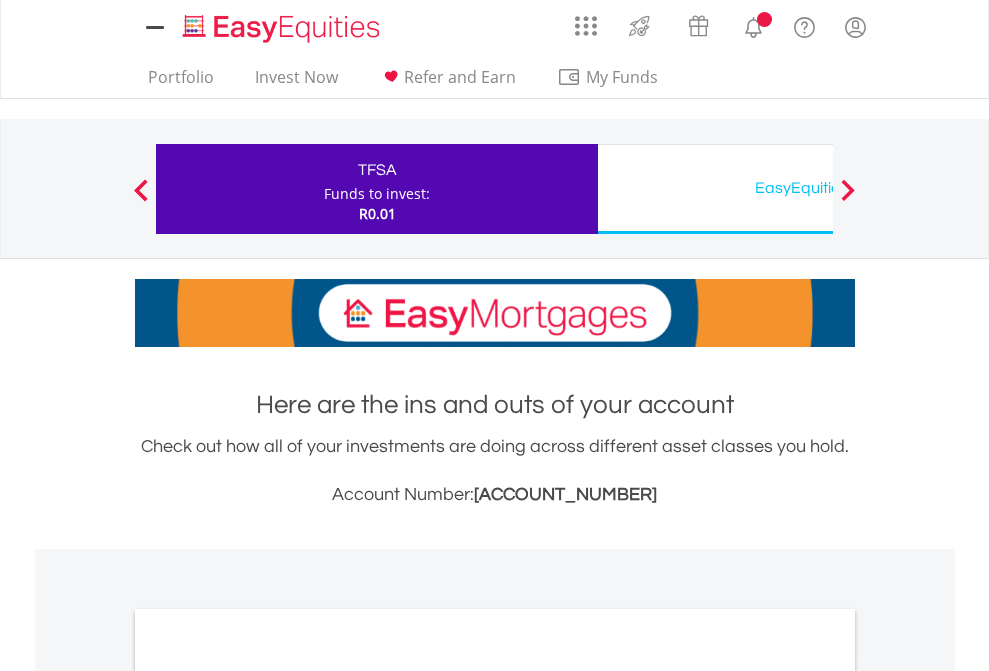 scroll, scrollTop: 1202, scrollLeft: 0, axis: vertical 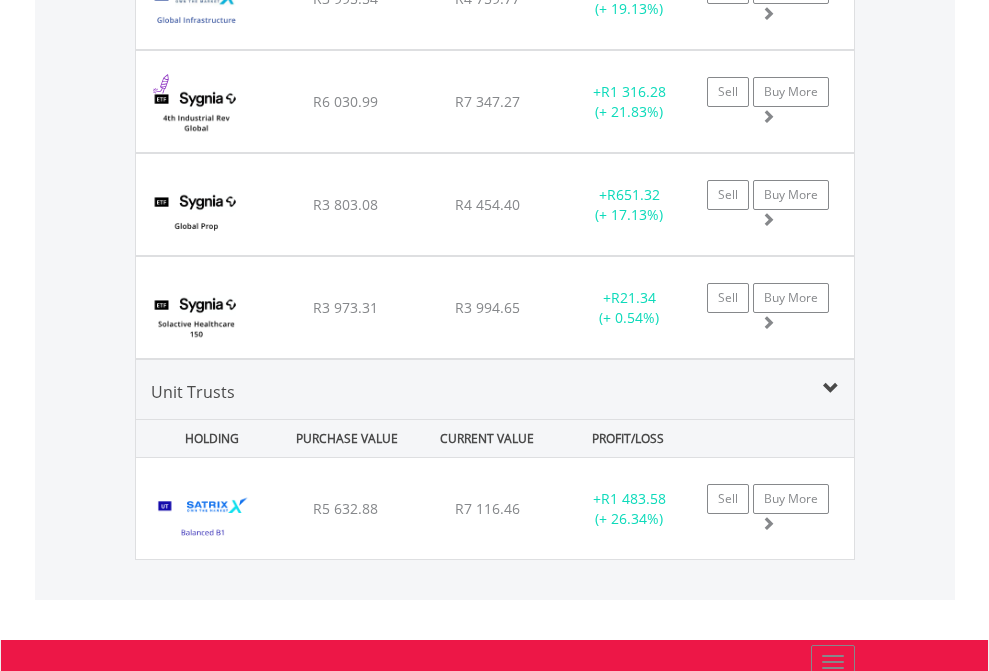 click on "EasyEquities USD" at bounding box center (818, -2156) 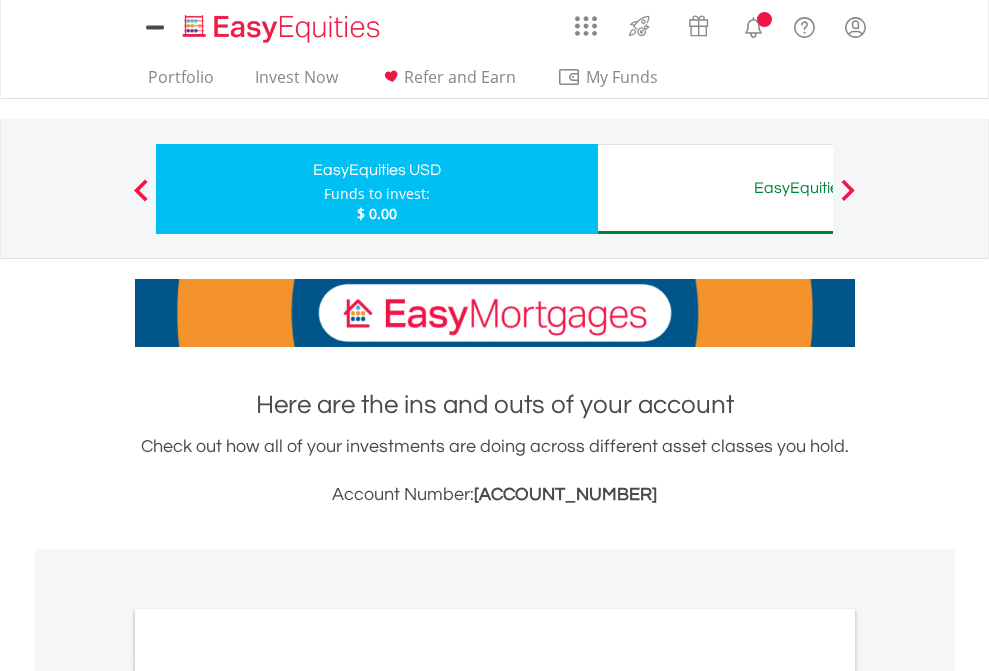 scroll, scrollTop: 0, scrollLeft: 0, axis: both 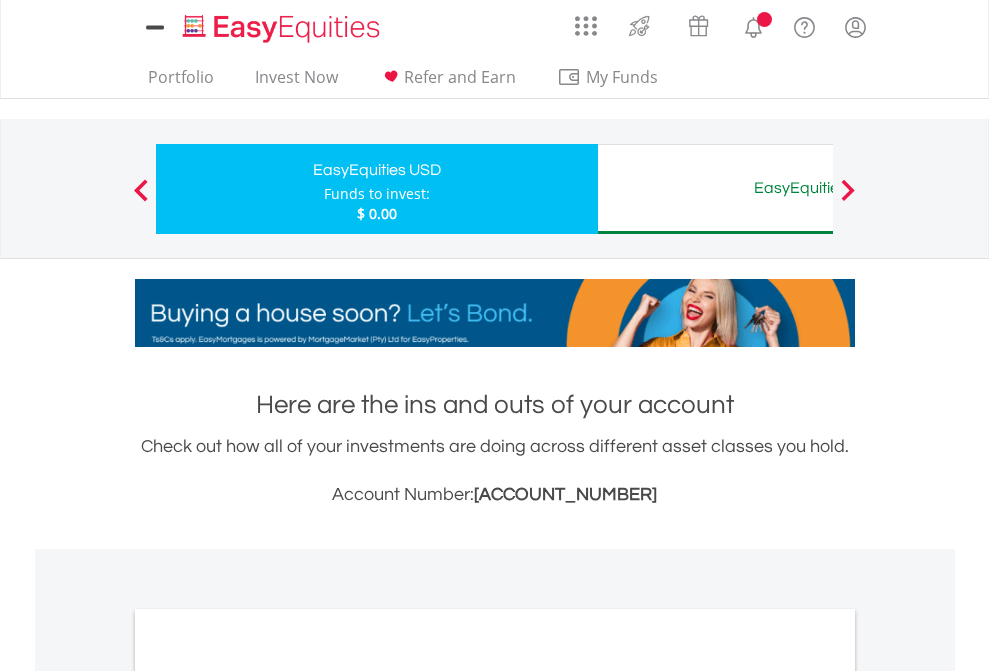 click on "All Holdings" at bounding box center [268, 1096] 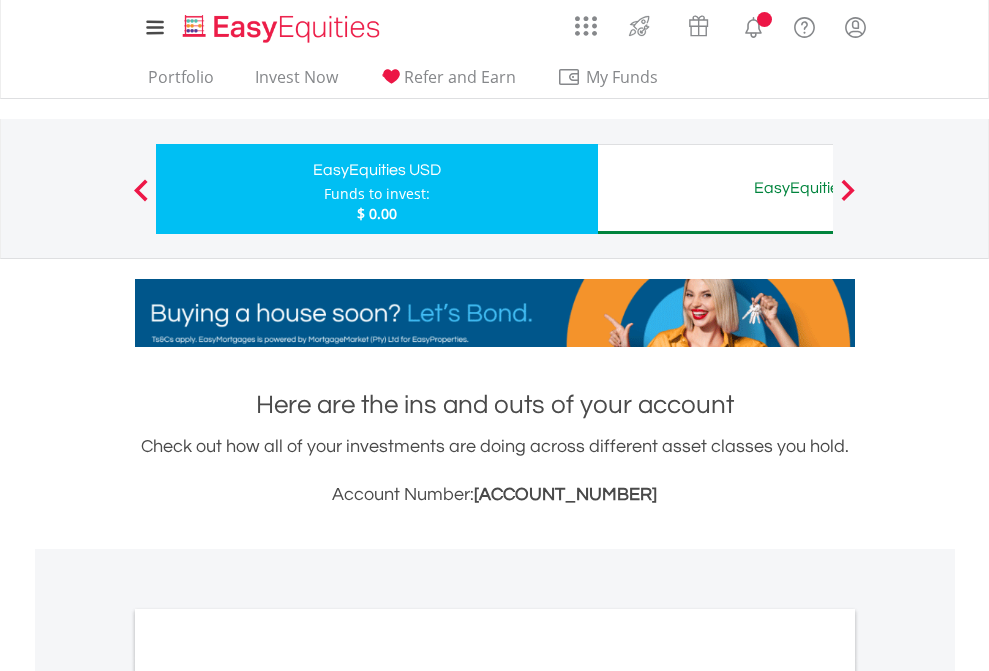 scroll, scrollTop: 1202, scrollLeft: 0, axis: vertical 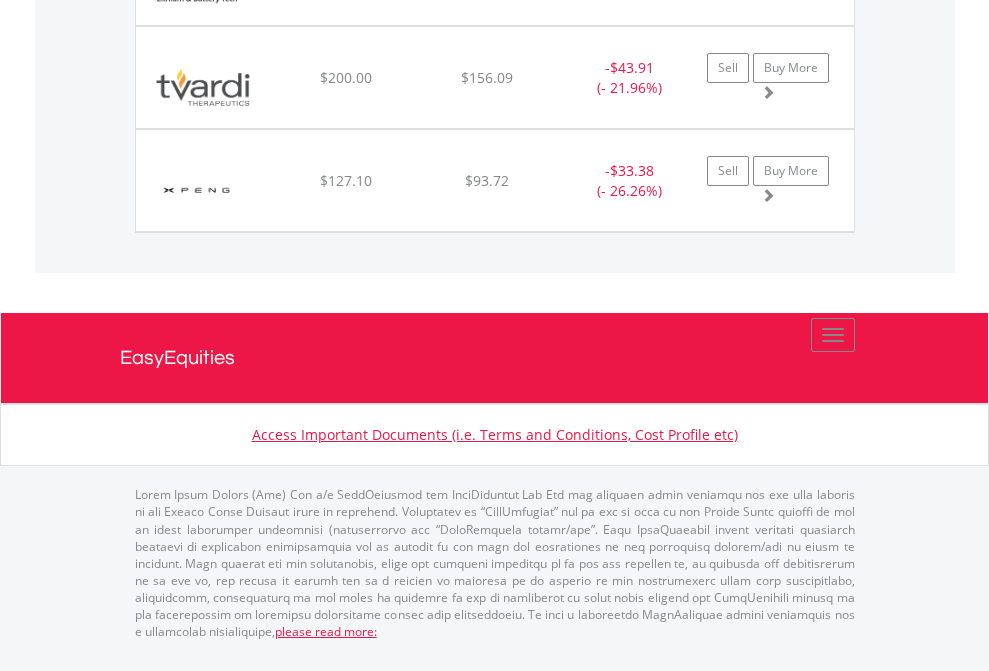 click on "EasyEquities AUD" at bounding box center (818, -2037) 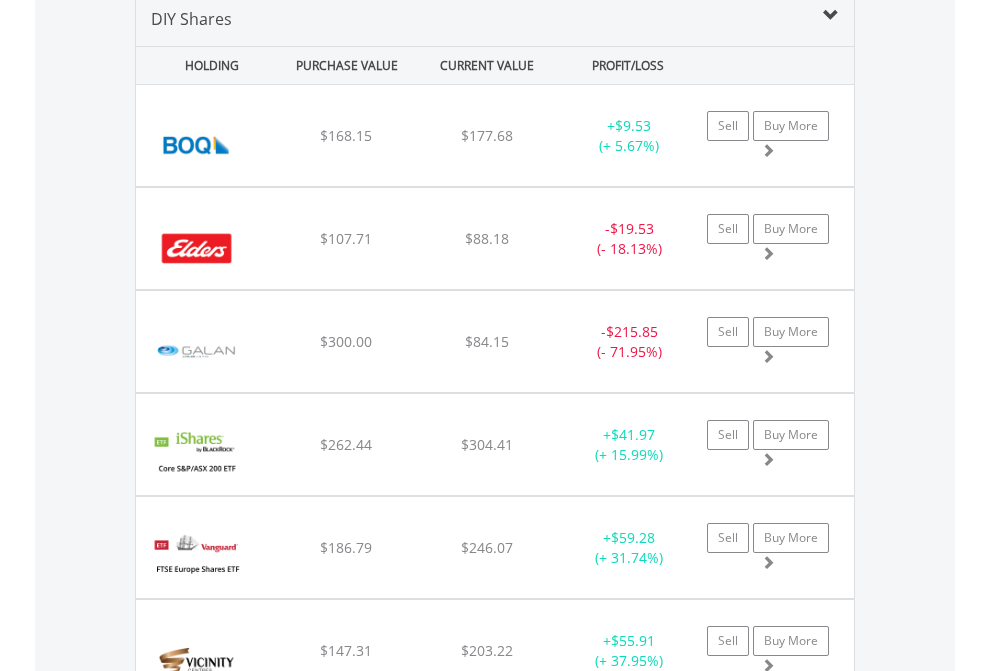 scroll, scrollTop: 1933, scrollLeft: 0, axis: vertical 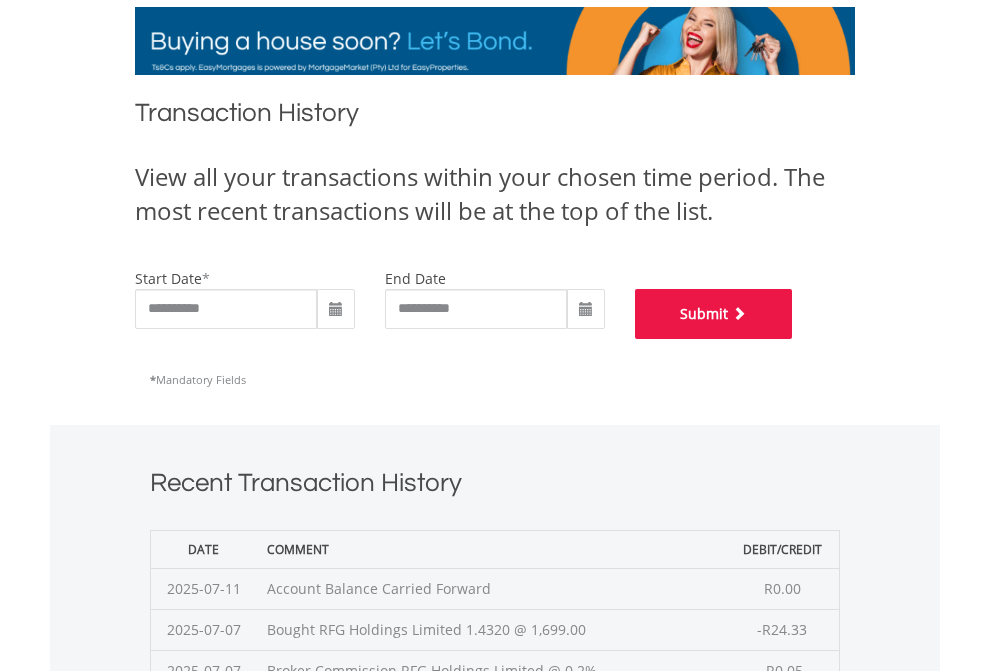 click on "Submit" at bounding box center (714, 314) 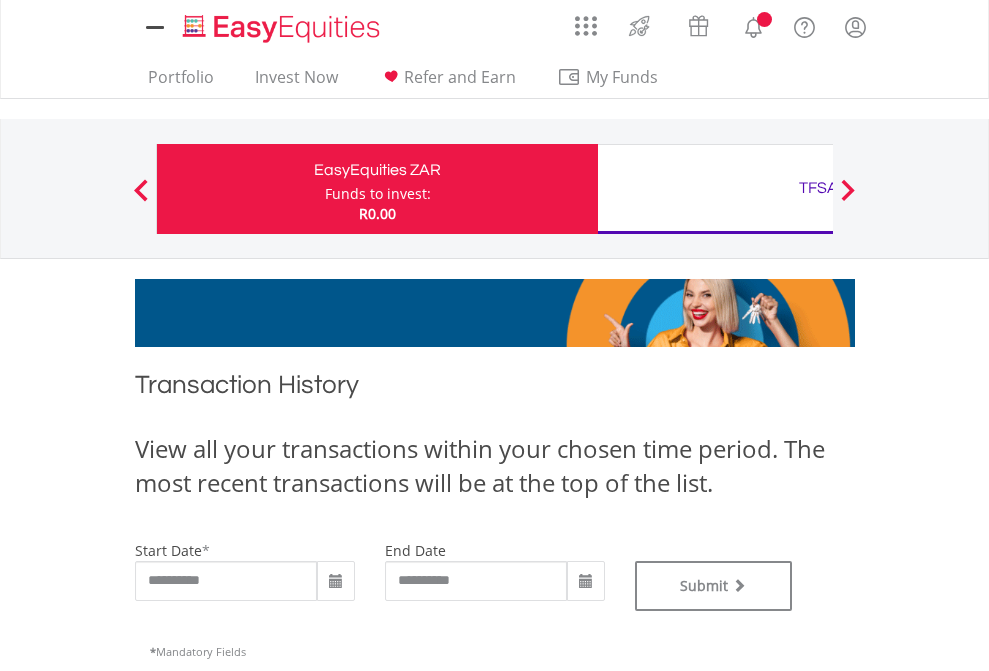 scroll, scrollTop: 0, scrollLeft: 0, axis: both 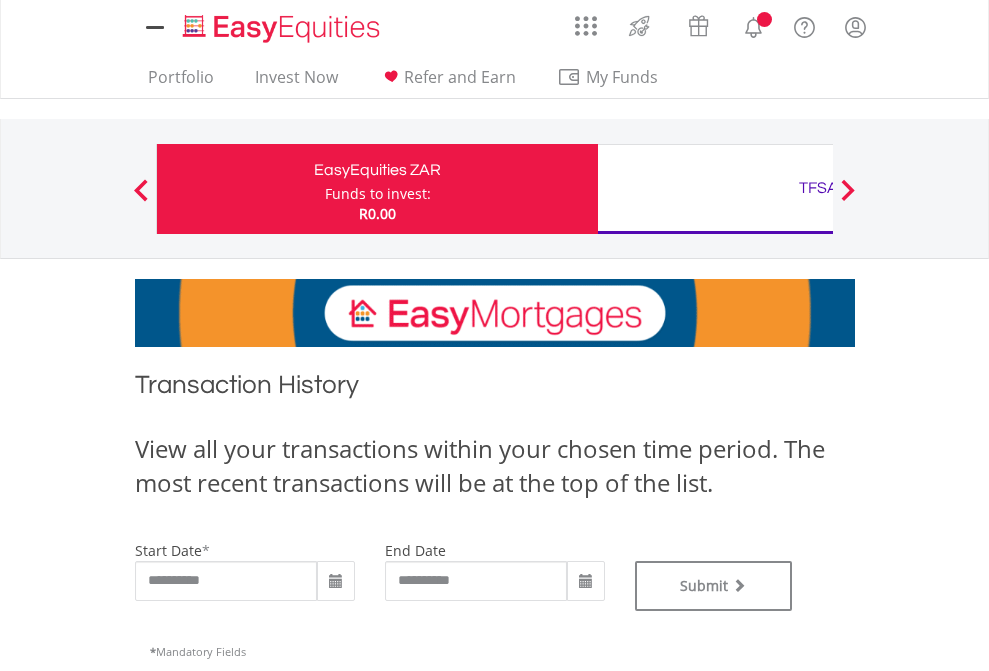 click on "TFSA" at bounding box center (818, 188) 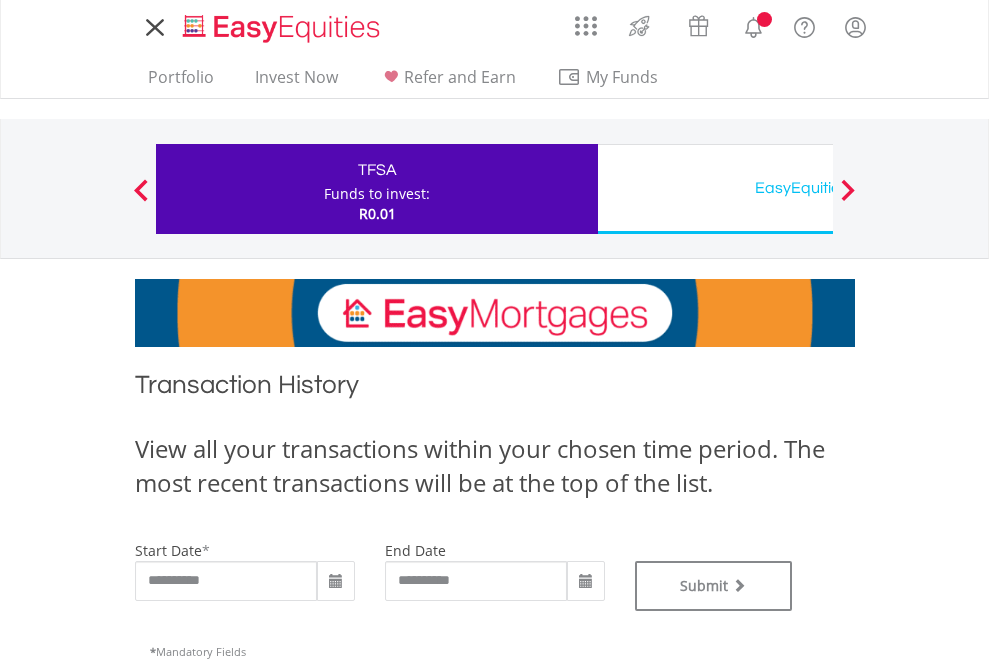 scroll, scrollTop: 0, scrollLeft: 0, axis: both 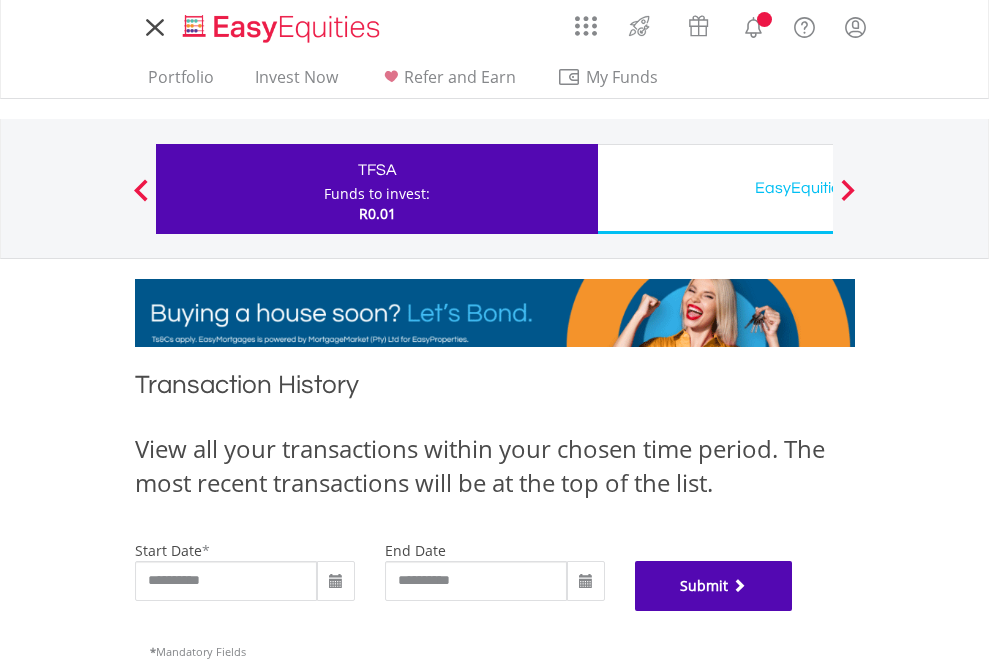 click on "Submit" at bounding box center (714, 586) 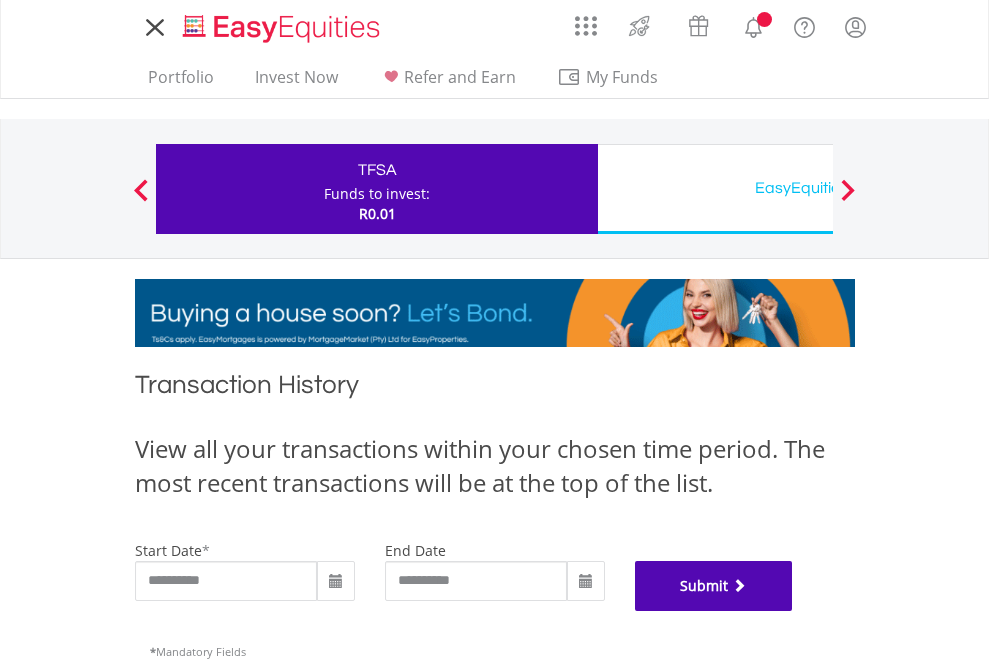 scroll, scrollTop: 811, scrollLeft: 0, axis: vertical 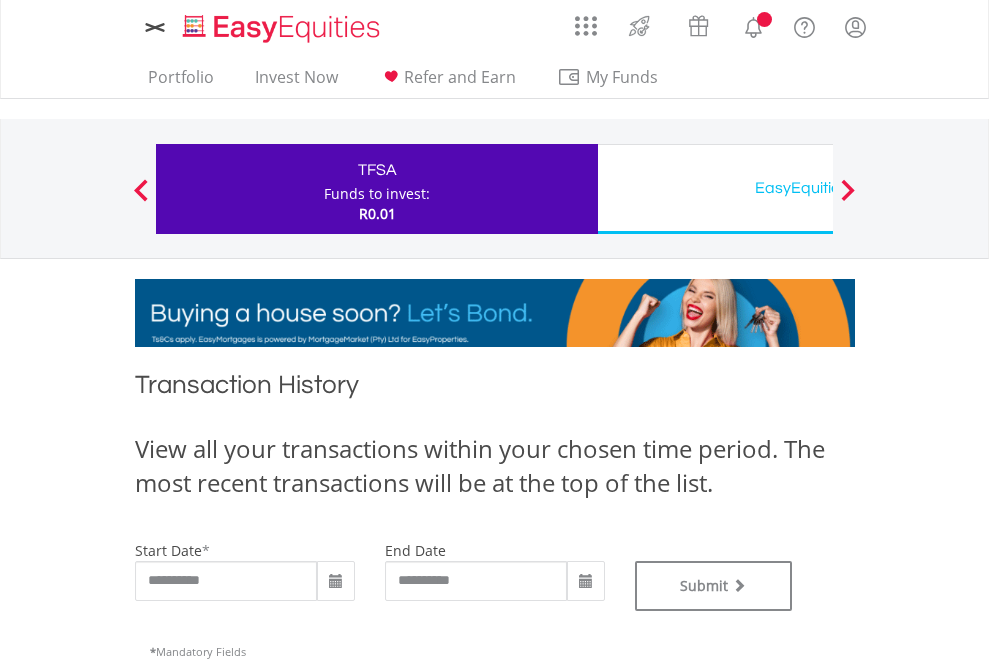 click on "EasyEquities USD" at bounding box center [818, 188] 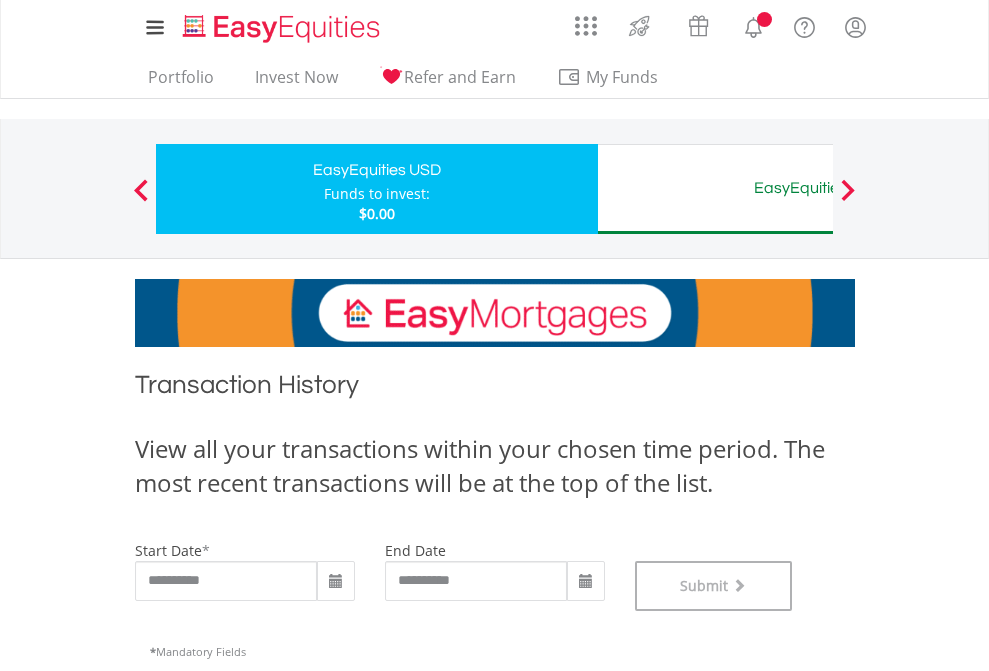scroll, scrollTop: 811, scrollLeft: 0, axis: vertical 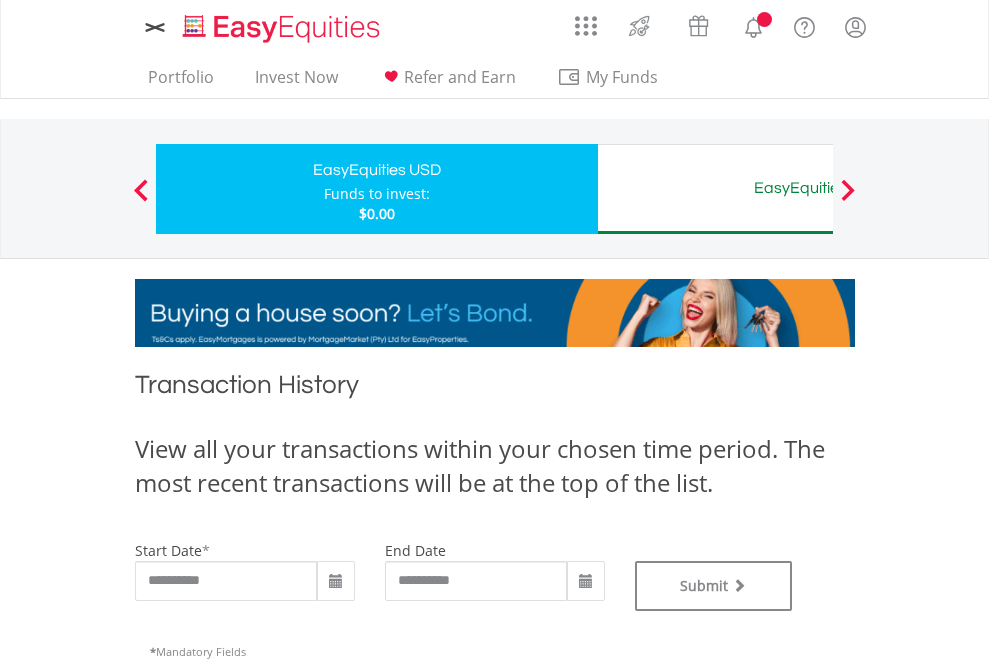 click on "EasyEquities AUD" at bounding box center [818, 188] 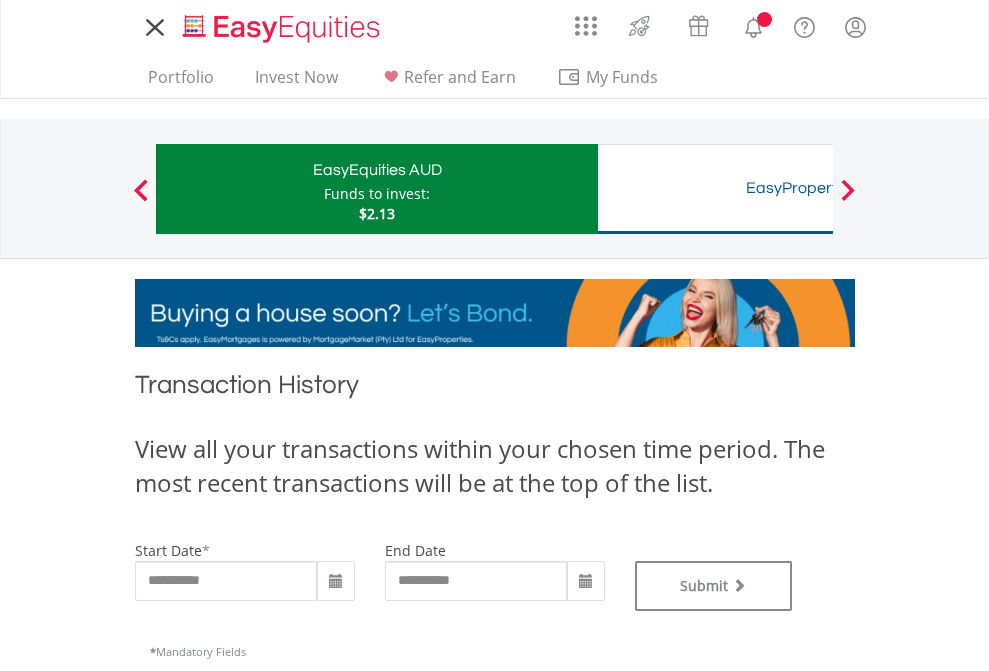scroll, scrollTop: 0, scrollLeft: 0, axis: both 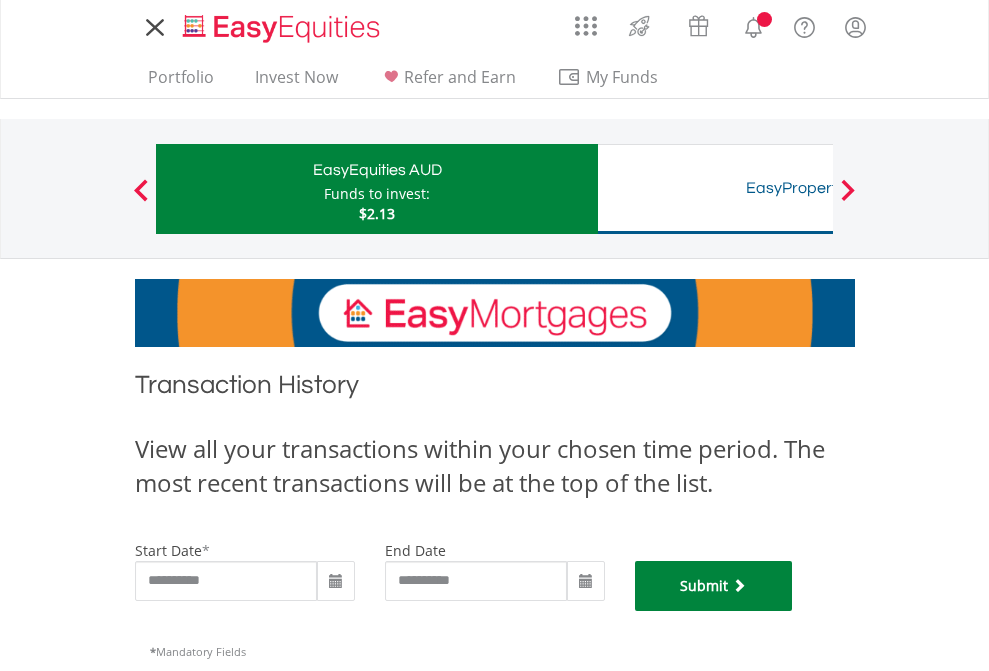 click on "Submit" at bounding box center [714, 586] 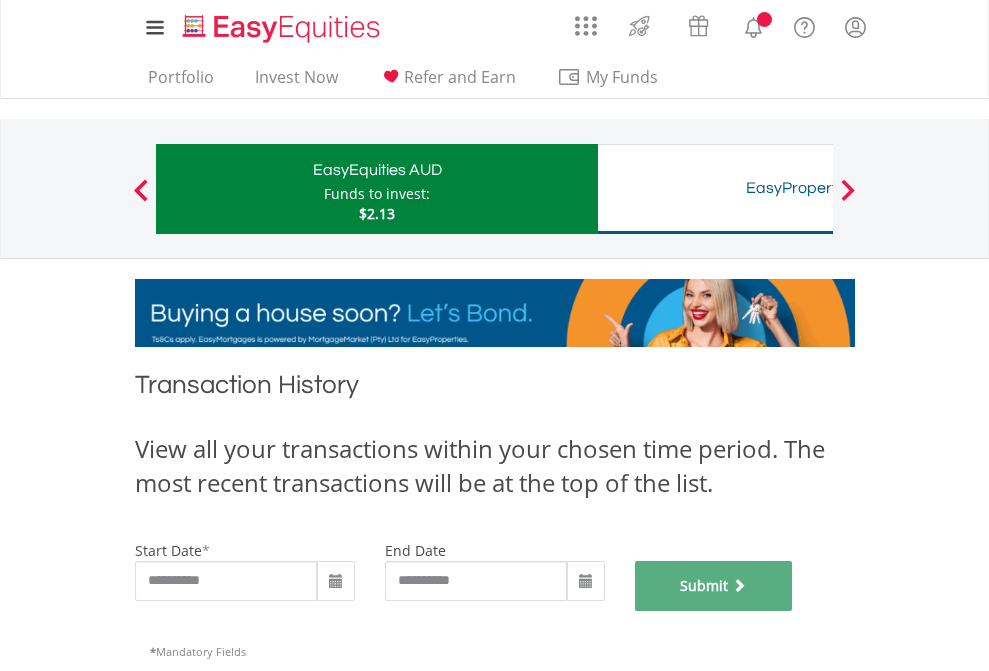 scroll, scrollTop: 811, scrollLeft: 0, axis: vertical 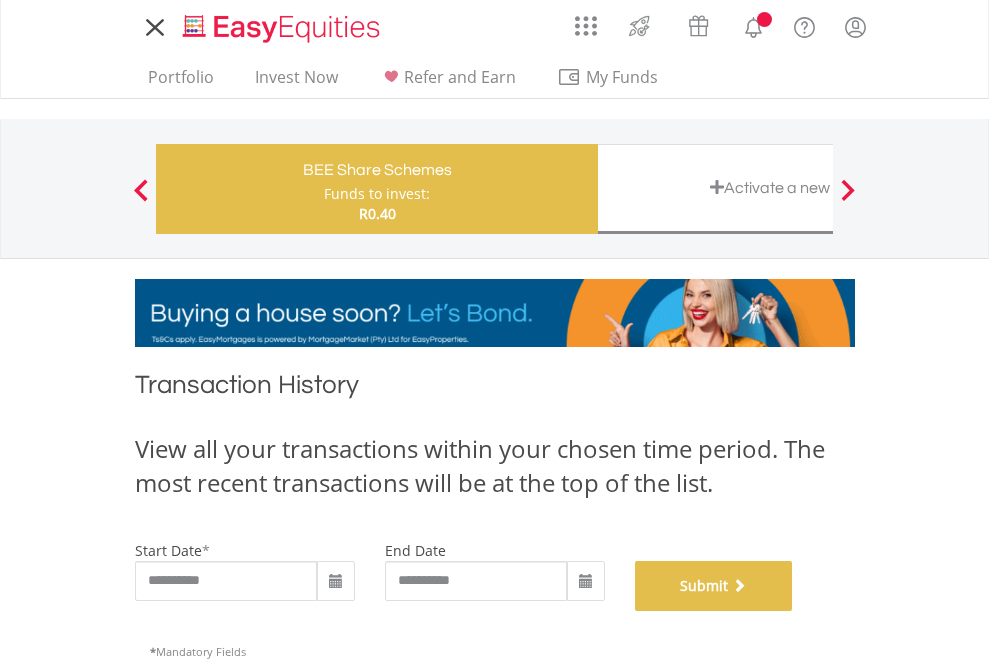 click on "Submit" at bounding box center (714, 586) 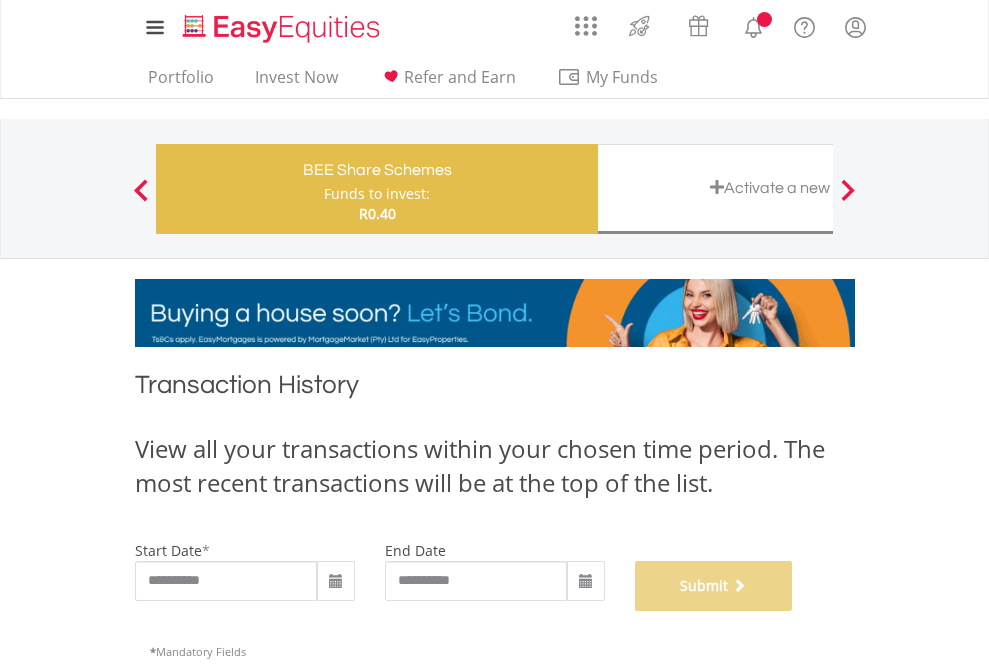 scroll, scrollTop: 811, scrollLeft: 0, axis: vertical 